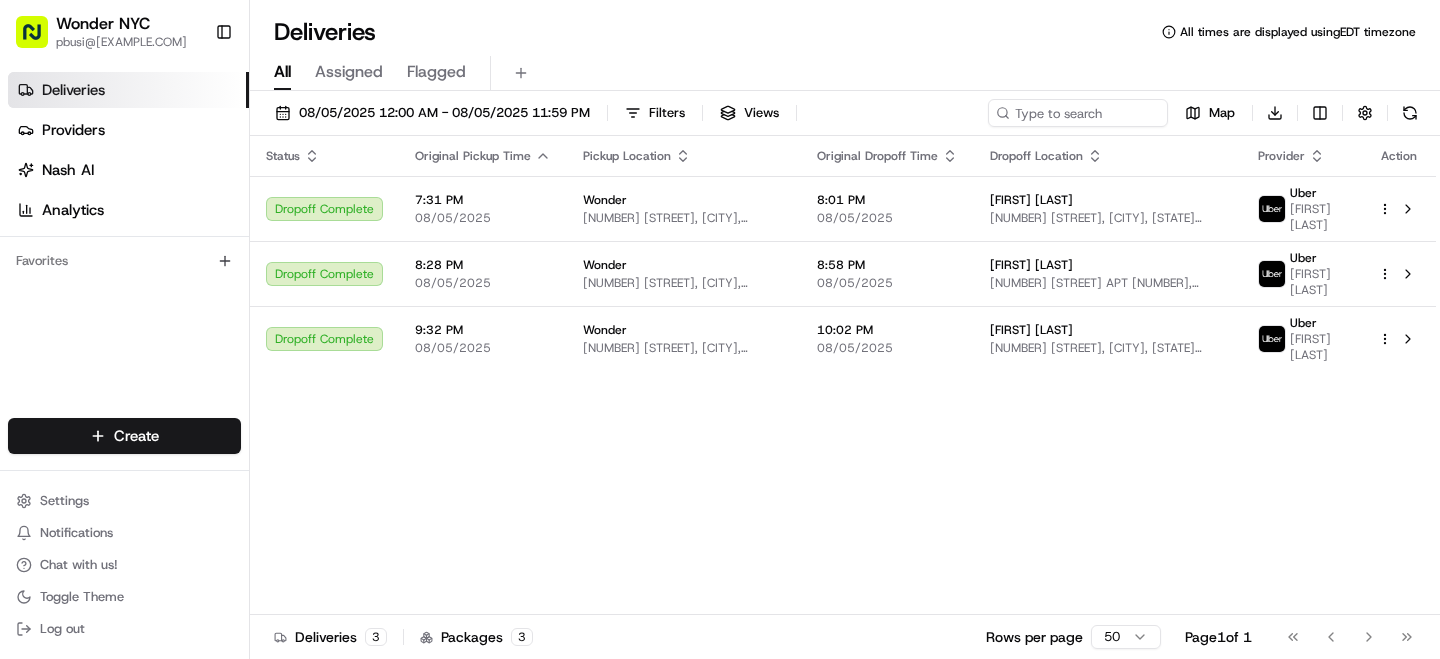 scroll, scrollTop: 0, scrollLeft: 0, axis: both 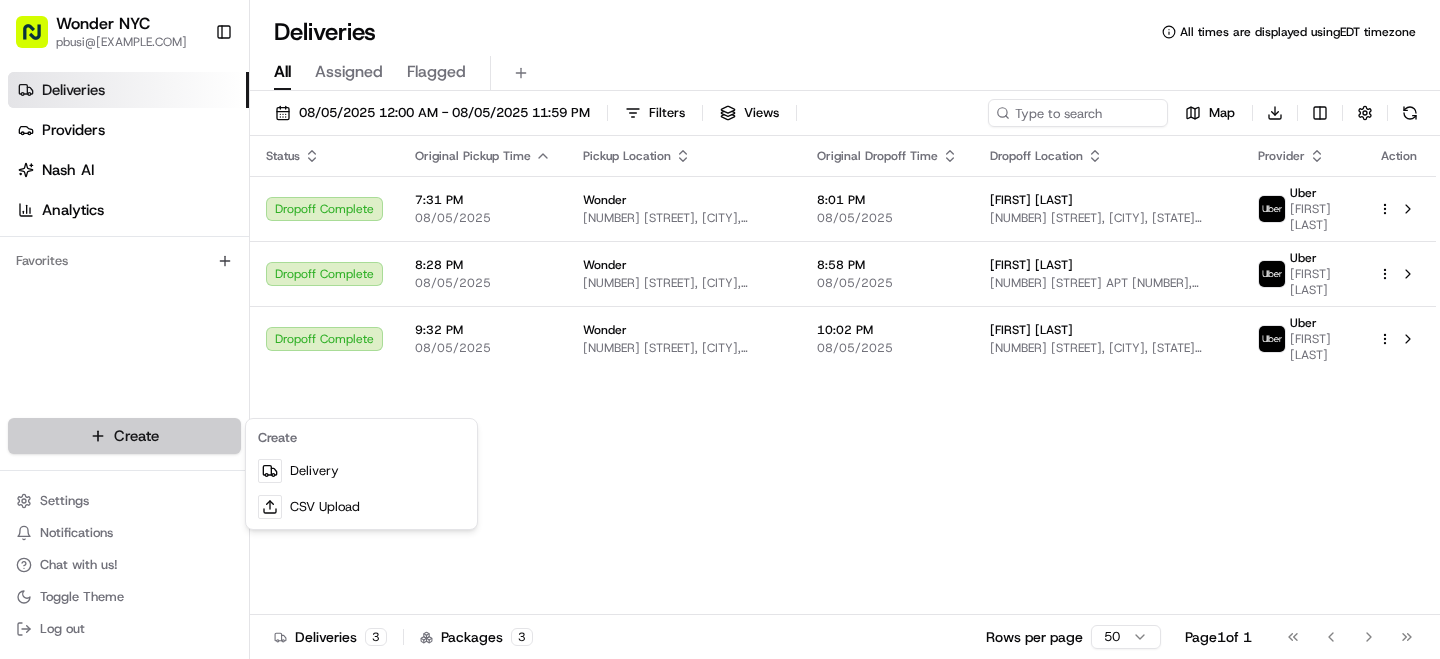 click on "Wonder [NUMBER] [STREET], [CITY], [STATE] [POSTAL_CODE], [COUNTRY] [TIME] [DATE] [FIRST] [LAST] Uber [FIRST] [LAST] Uber Dropoff Complete [TIME] [DATE] Wonder [NUMBER] [STREET], [CITY], [STATE] [POSTAL_CODE], [COUNTRY] [TIME] [DATE] [FIRST] [LAST] - Uber [FIRST] [LAST] Uber" at bounding box center [720, 329] 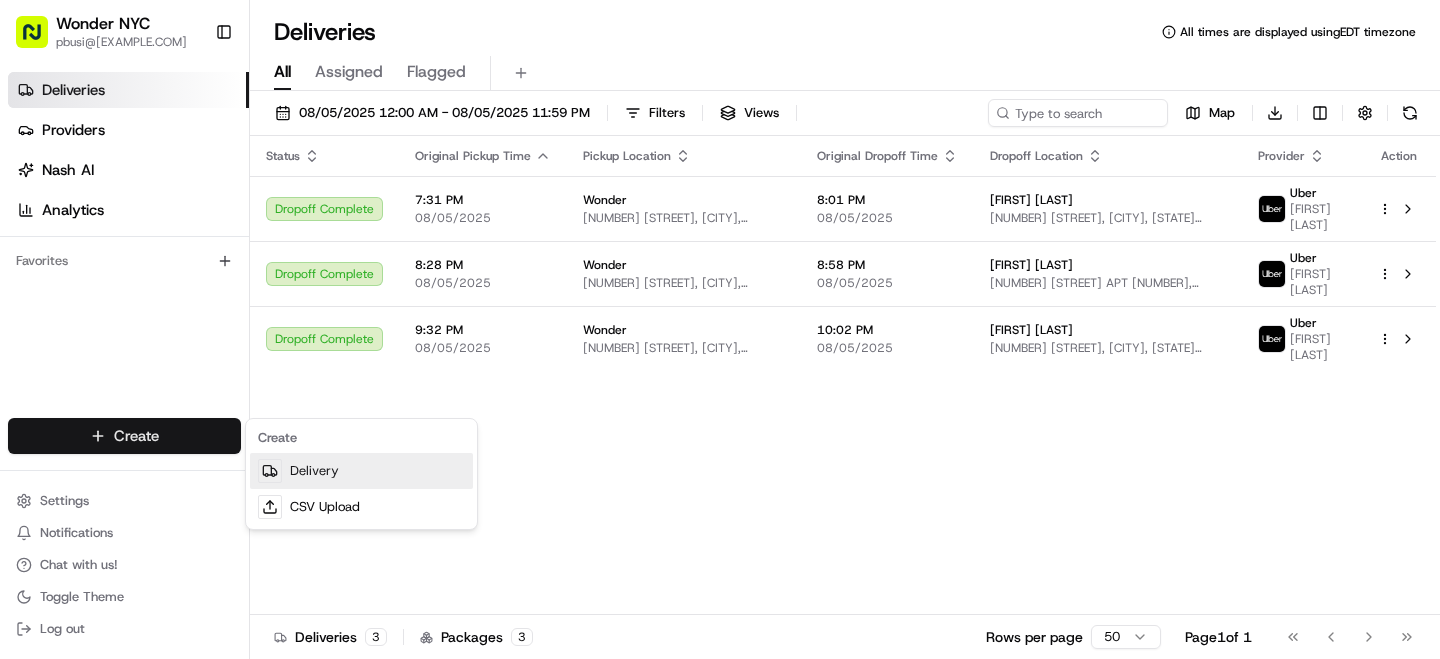 click on "Delivery" at bounding box center (361, 471) 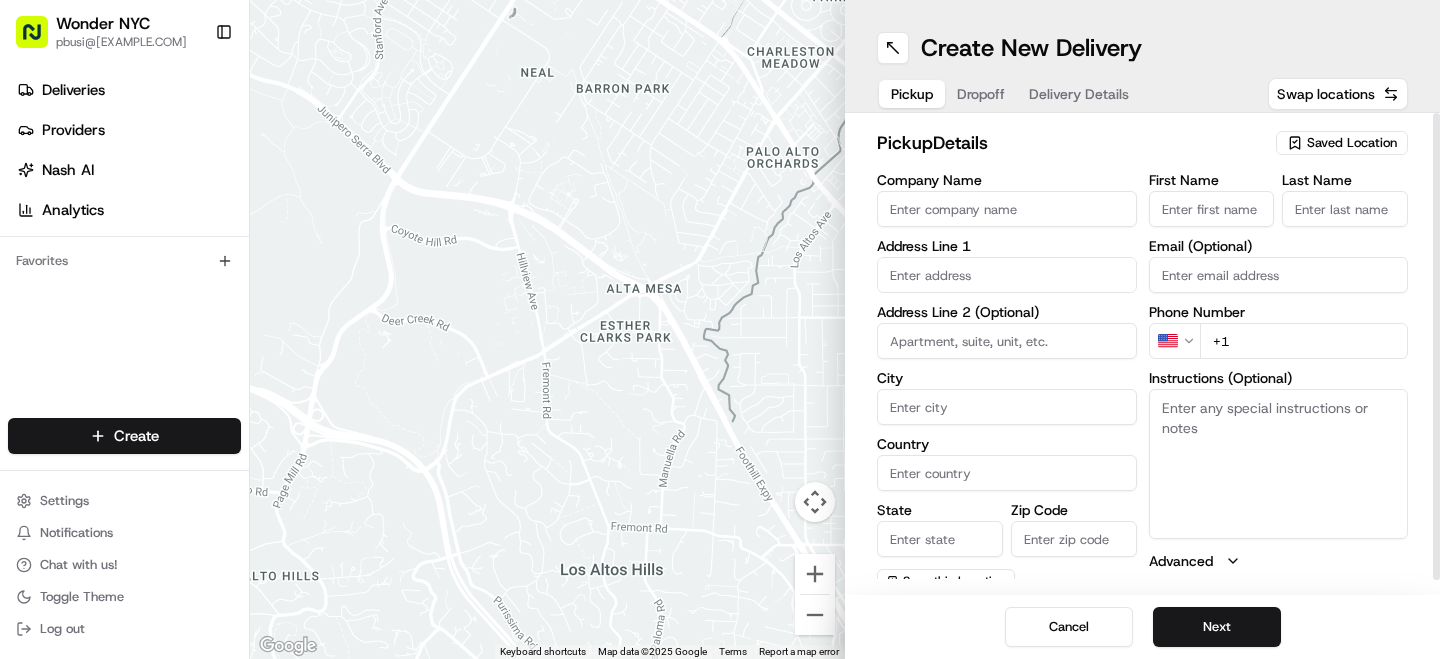 click on "Saved Location" at bounding box center (1352, 143) 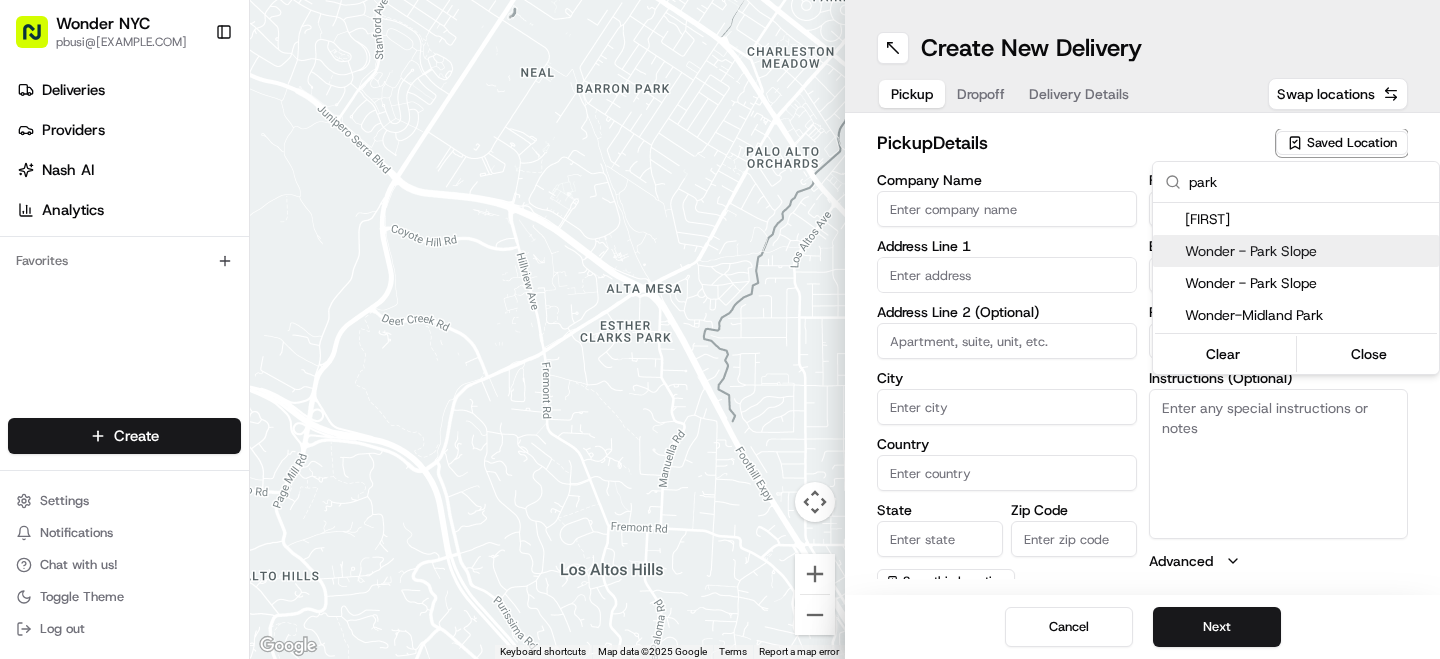 type on "park" 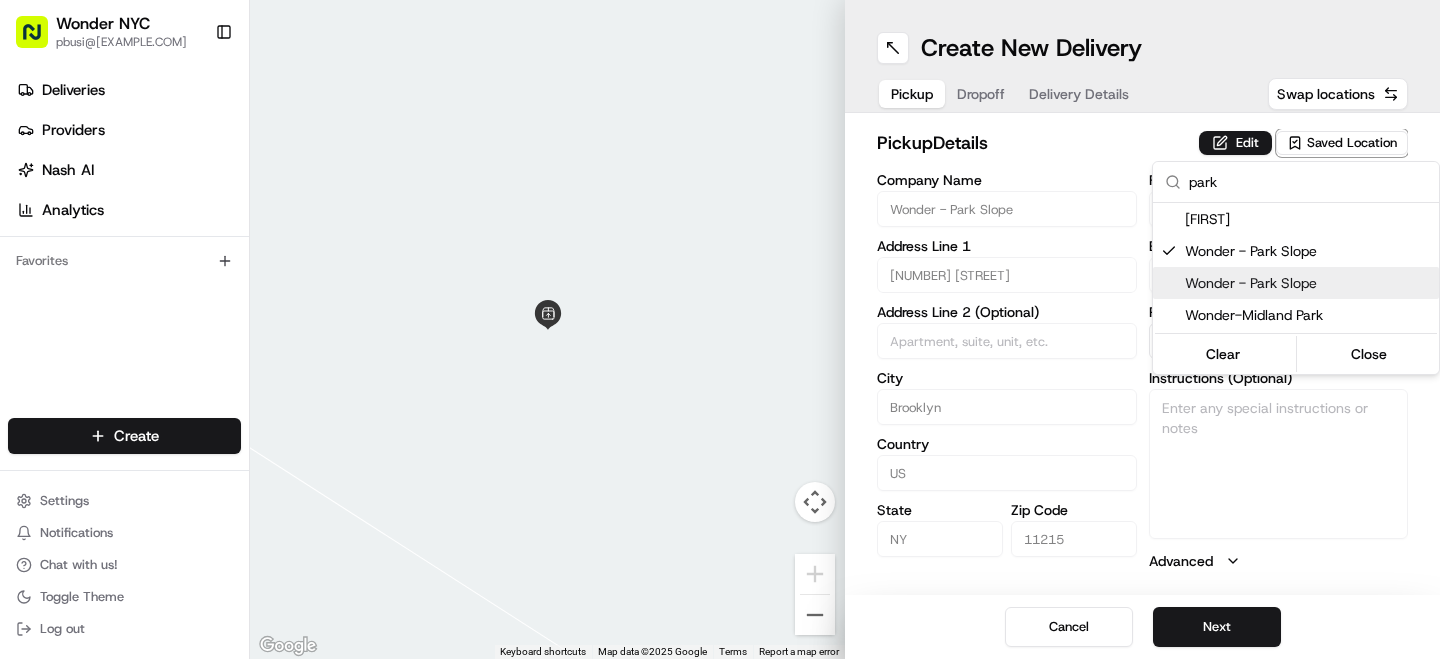 click on "Wonder - Park Slope Address Line 1 [NUMBER] [STREET] Address Line 2 (Optional) City Brooklyn Country US State NY Zip Code [POSTAL_CODE] US Next" at bounding box center [720, 329] 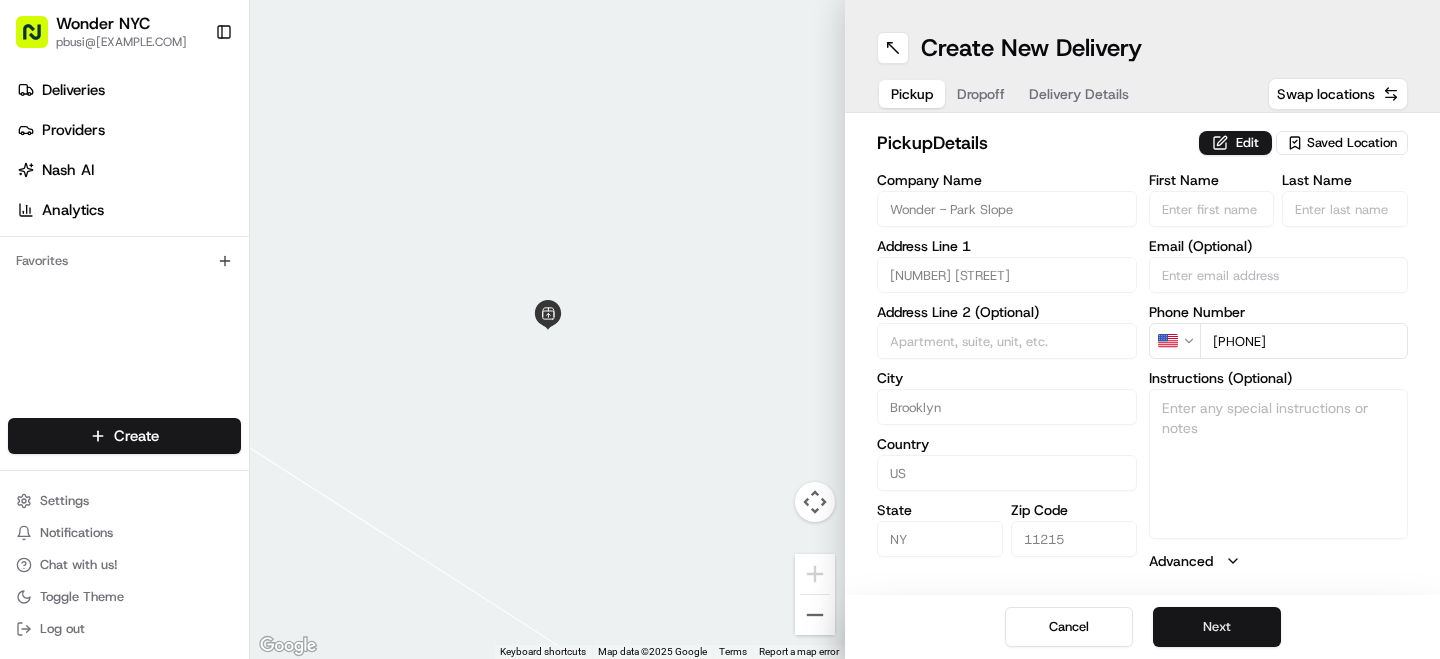 click on "Next" at bounding box center [1217, 627] 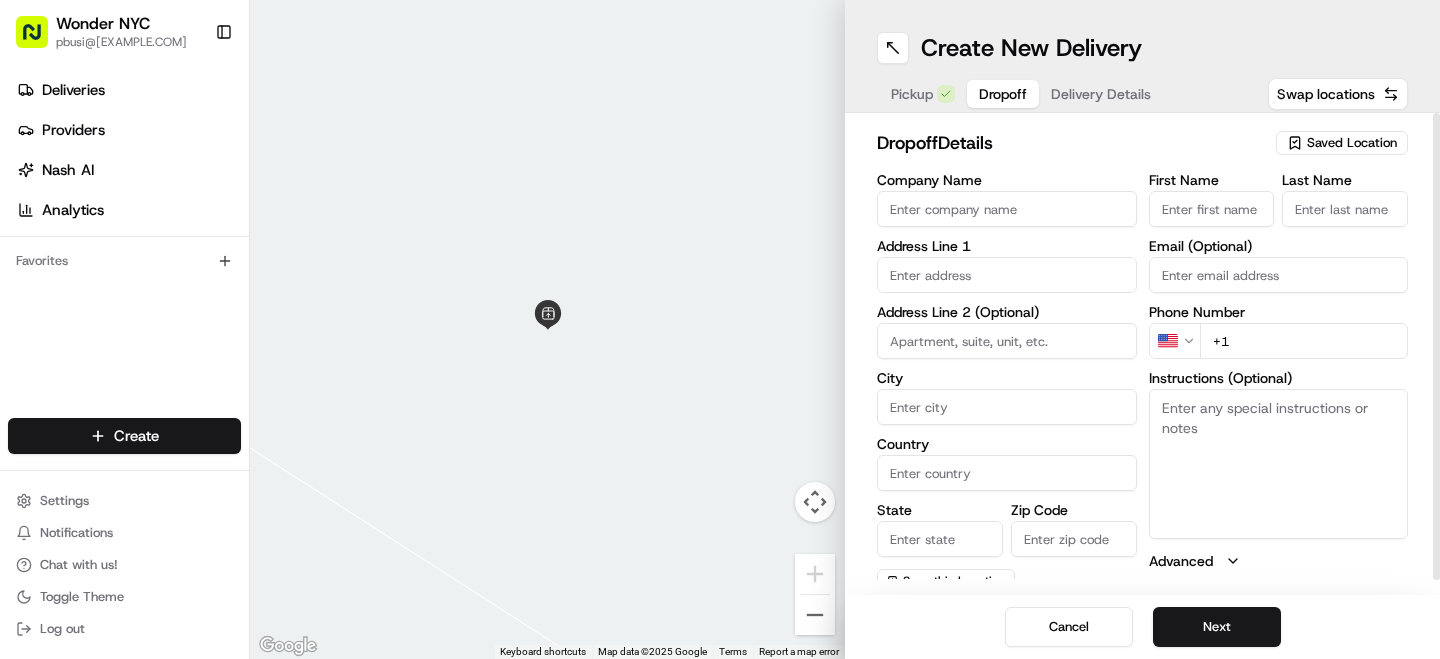 click on "Company Name" at bounding box center [1007, 209] 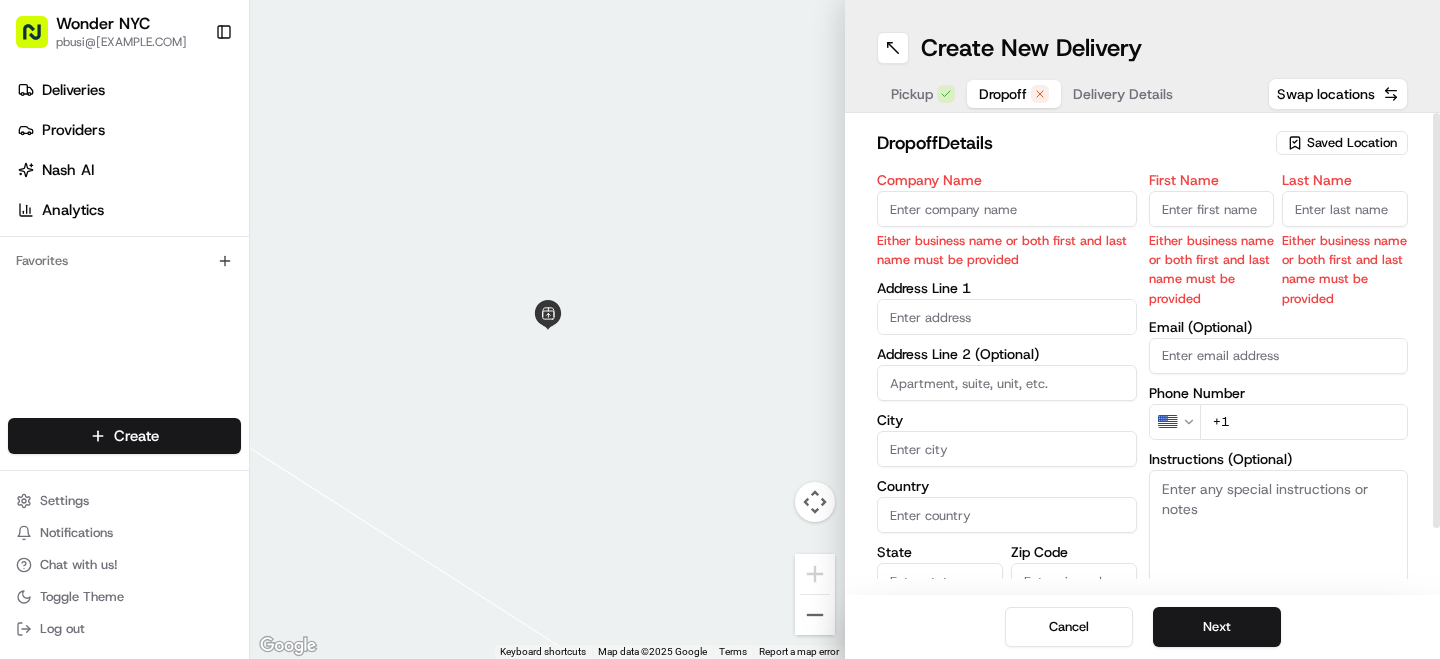 click on "First Name Either business name or both first and last name must be provided Last Name Either business name or both first and last name must be provided Email (Optional) Phone Number US +1 Instructions (Optional) Advanced" at bounding box center (1279, 412) 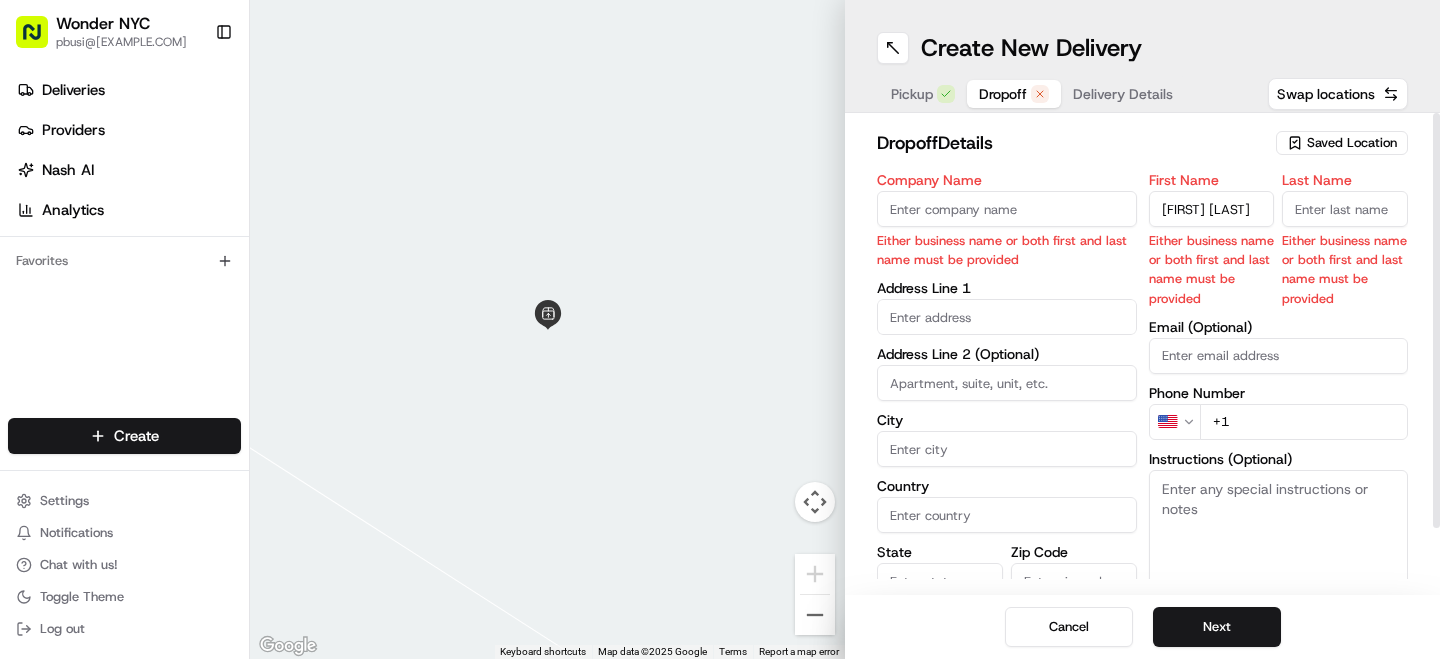 drag, startPoint x: 1183, startPoint y: 210, endPoint x: 1256, endPoint y: 211, distance: 73.00685 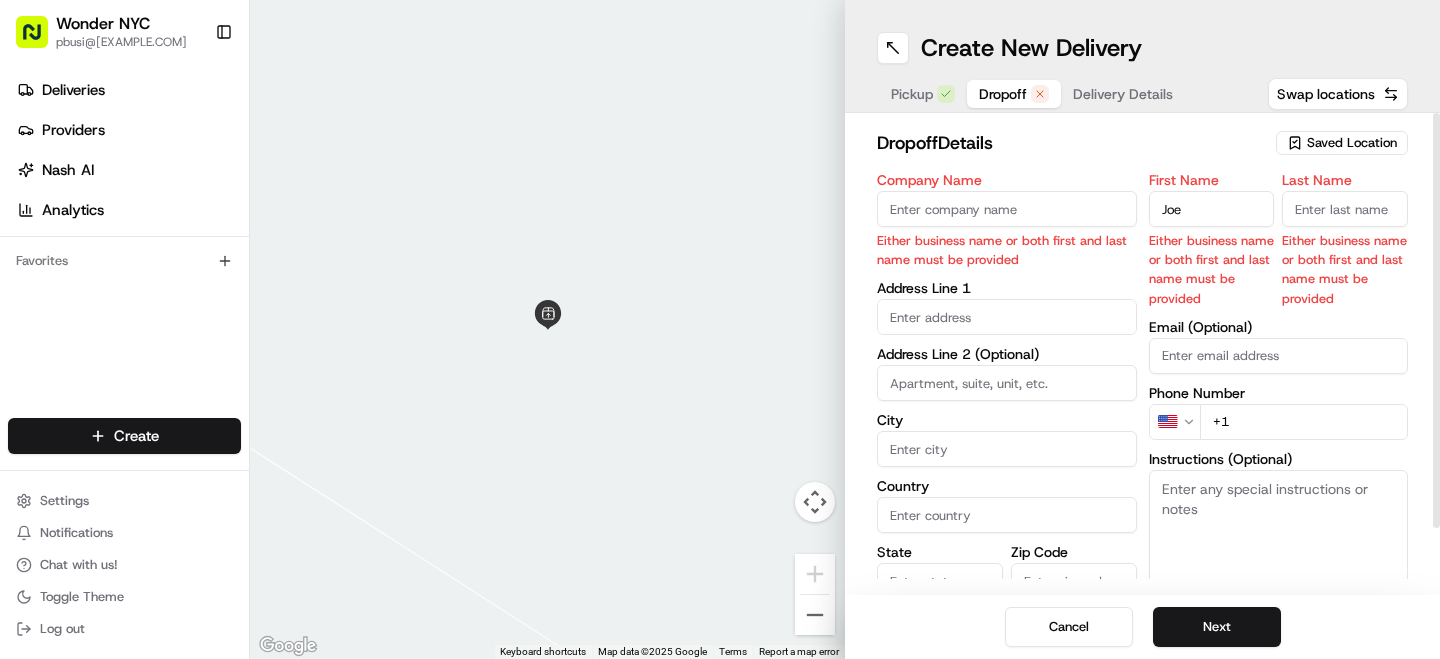 type on "Joe" 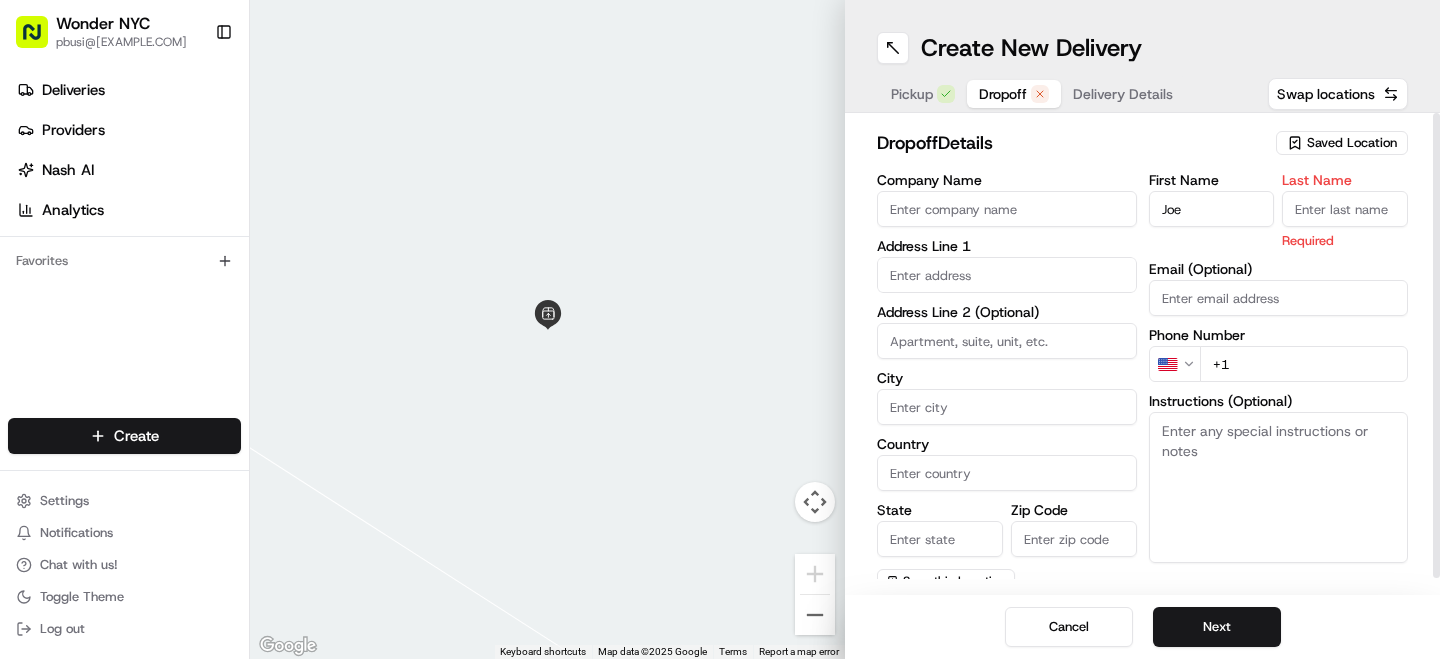 paste on "[LAST]" 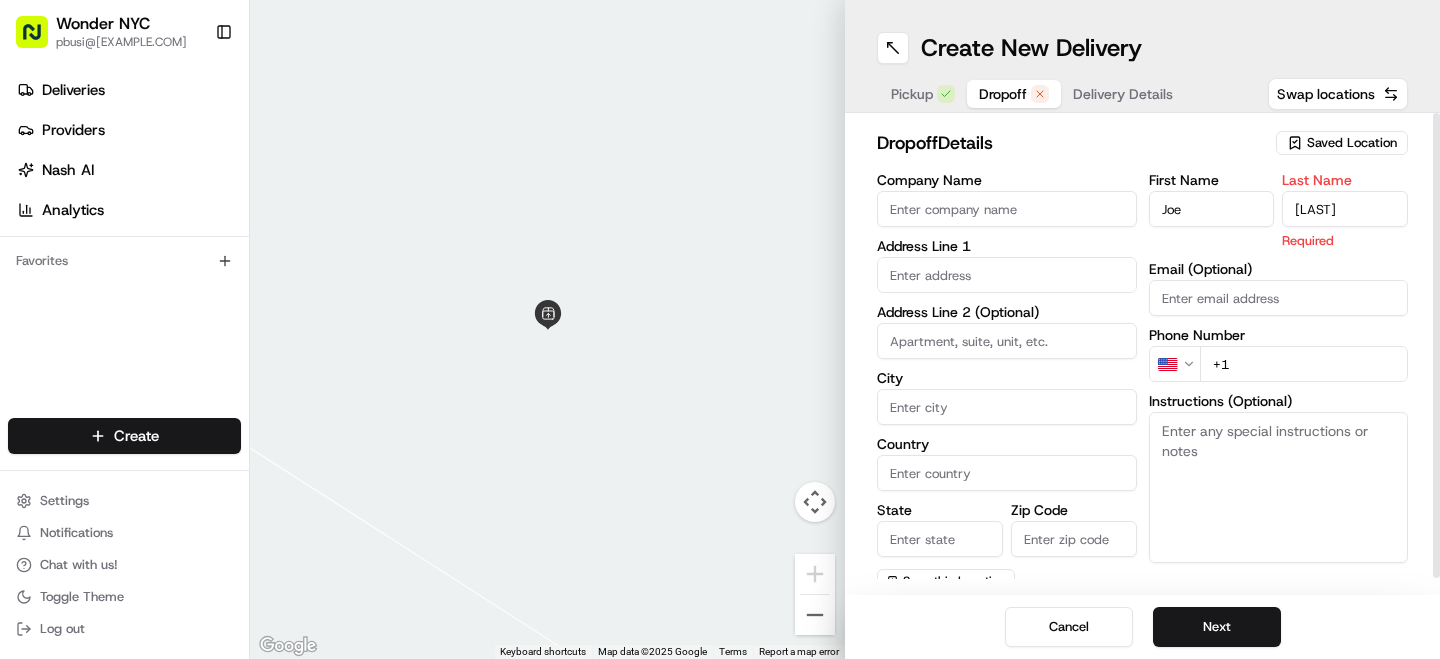 click on "[LAST]" at bounding box center [1345, 209] 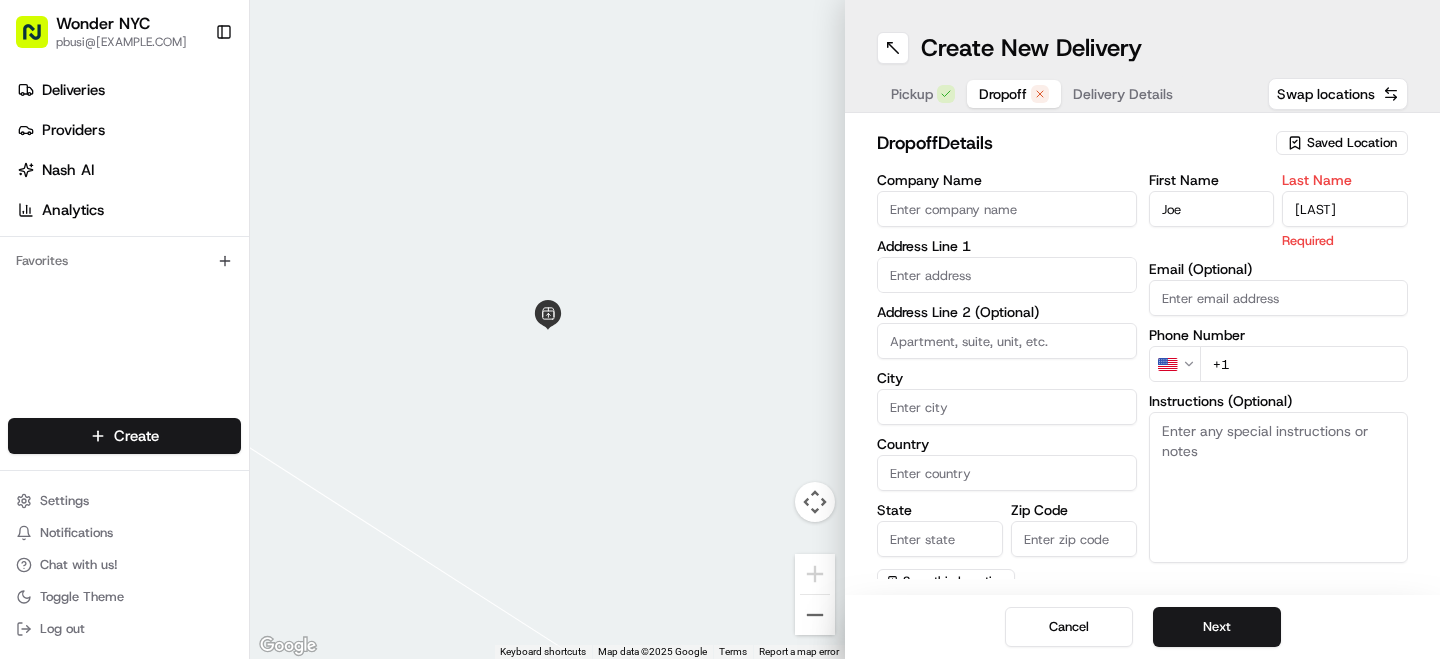 type on "[LAST]" 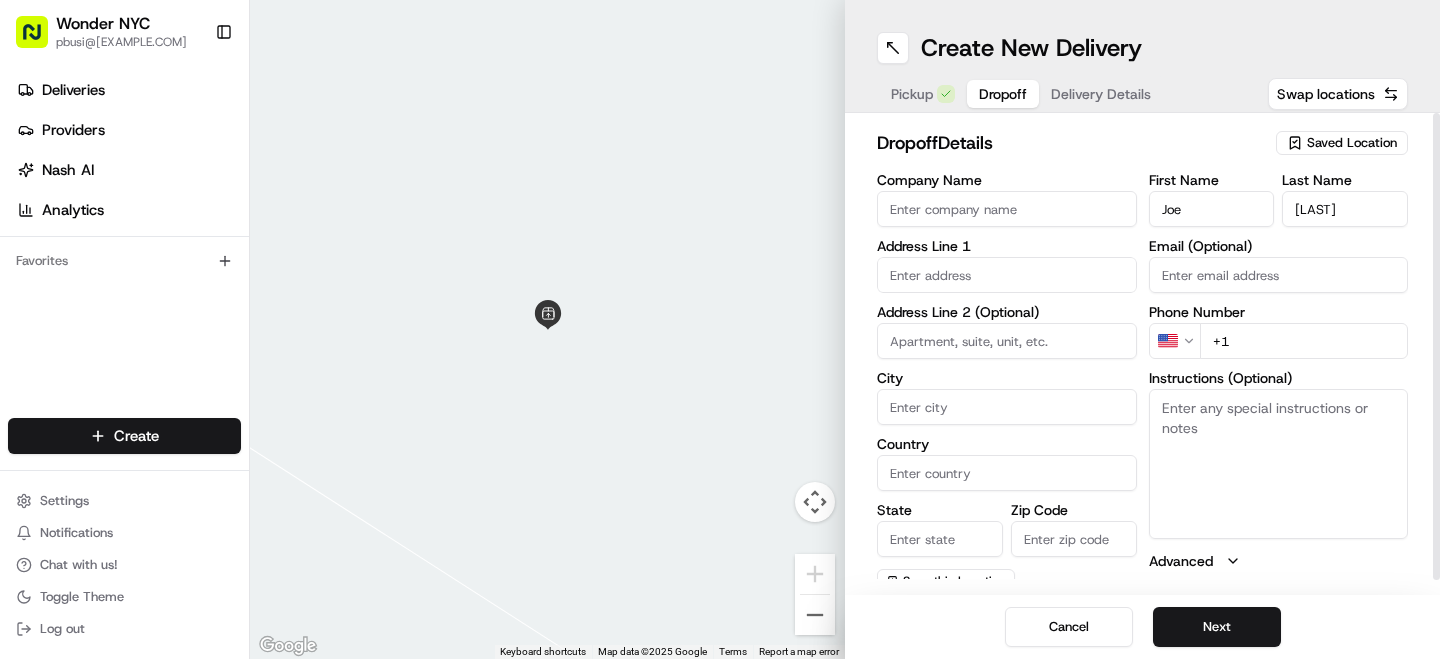 click at bounding box center [1007, 341] 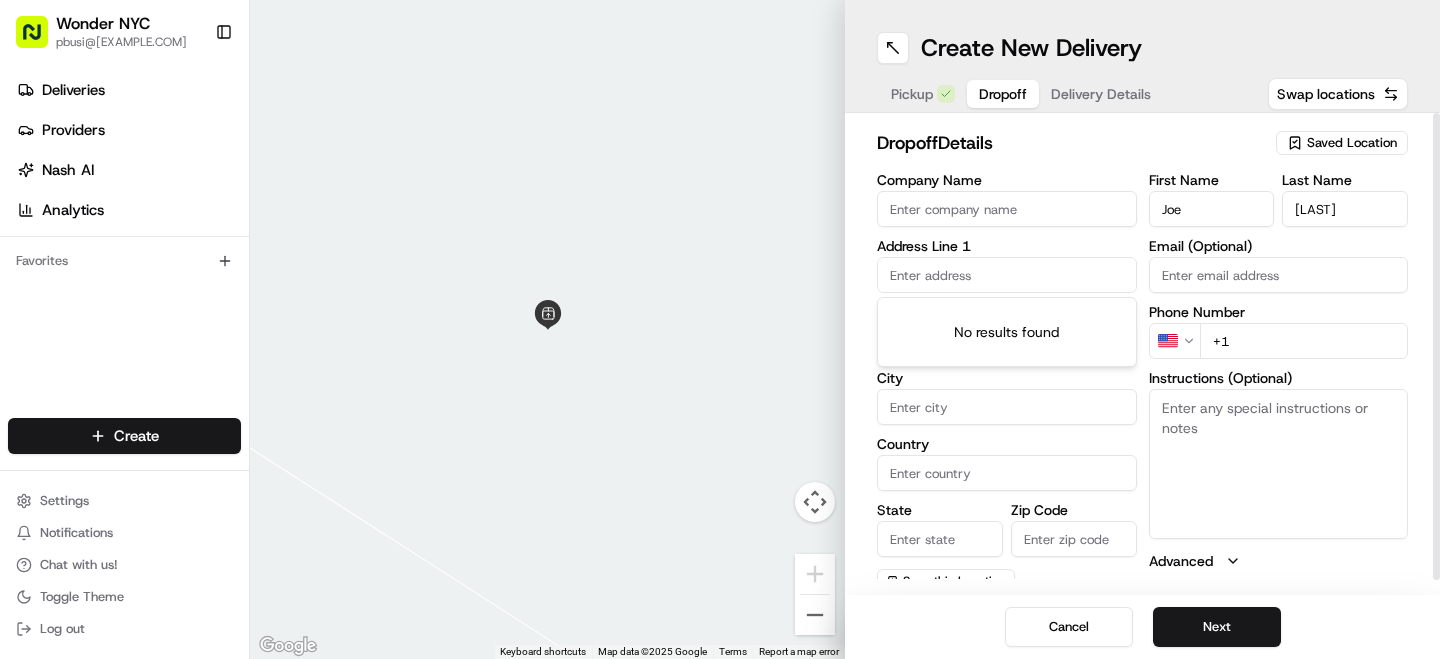 paste on "[NUMBER] [STREET], [CITY], [STATE]" 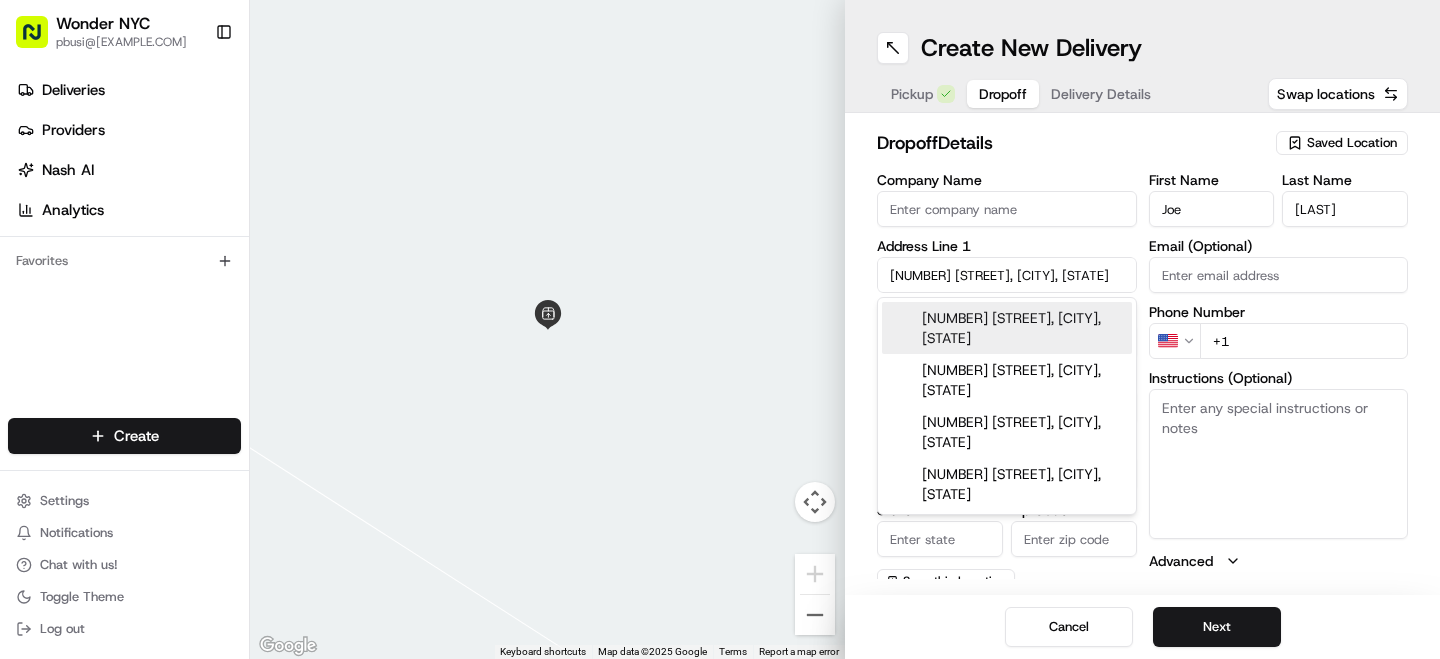 click on "[NUMBER] [STREET], [CITY], [STATE]" at bounding box center [1007, 328] 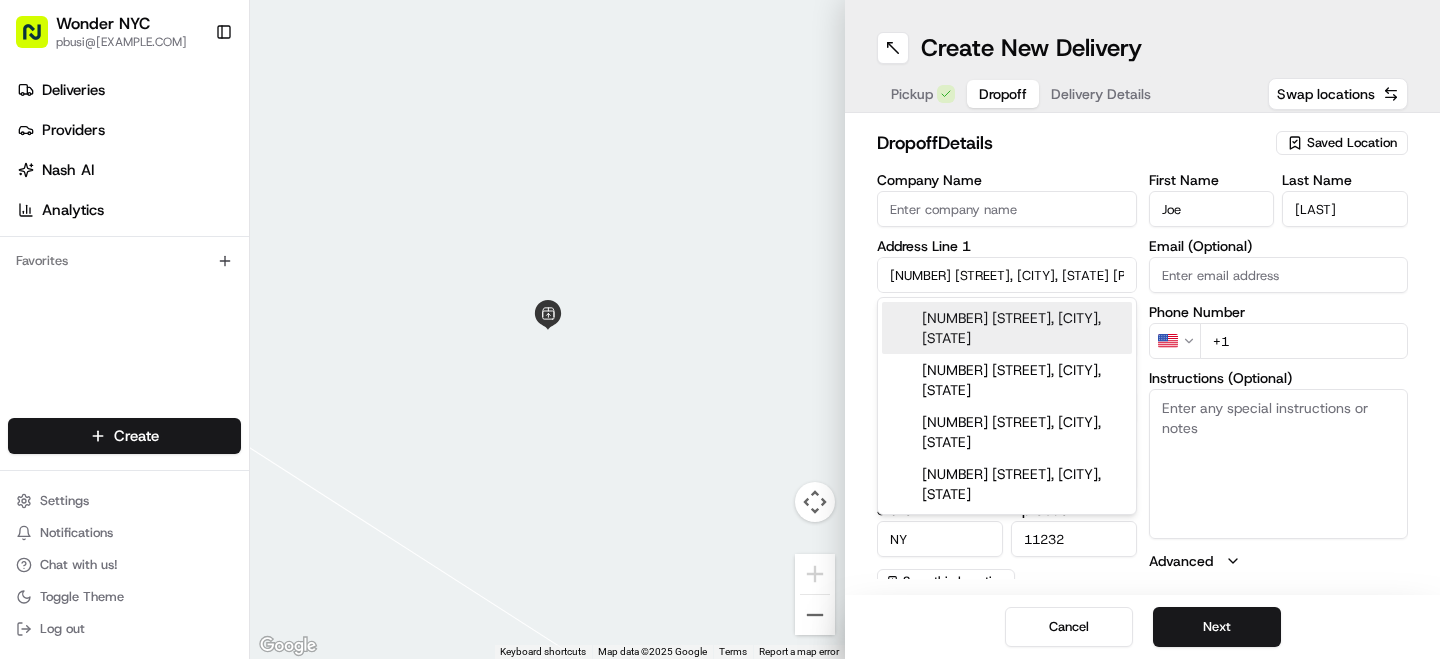 type on "[NUMBER] [STREET]" 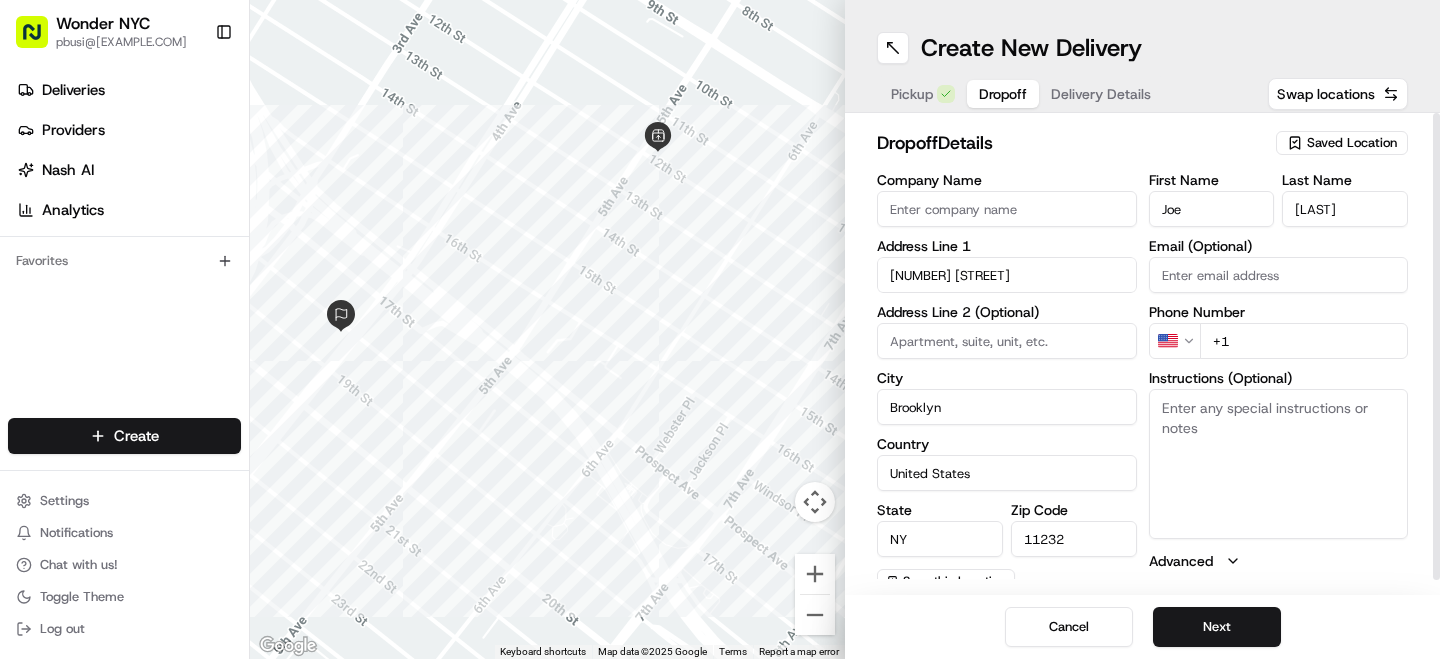 scroll, scrollTop: 14, scrollLeft: 0, axis: vertical 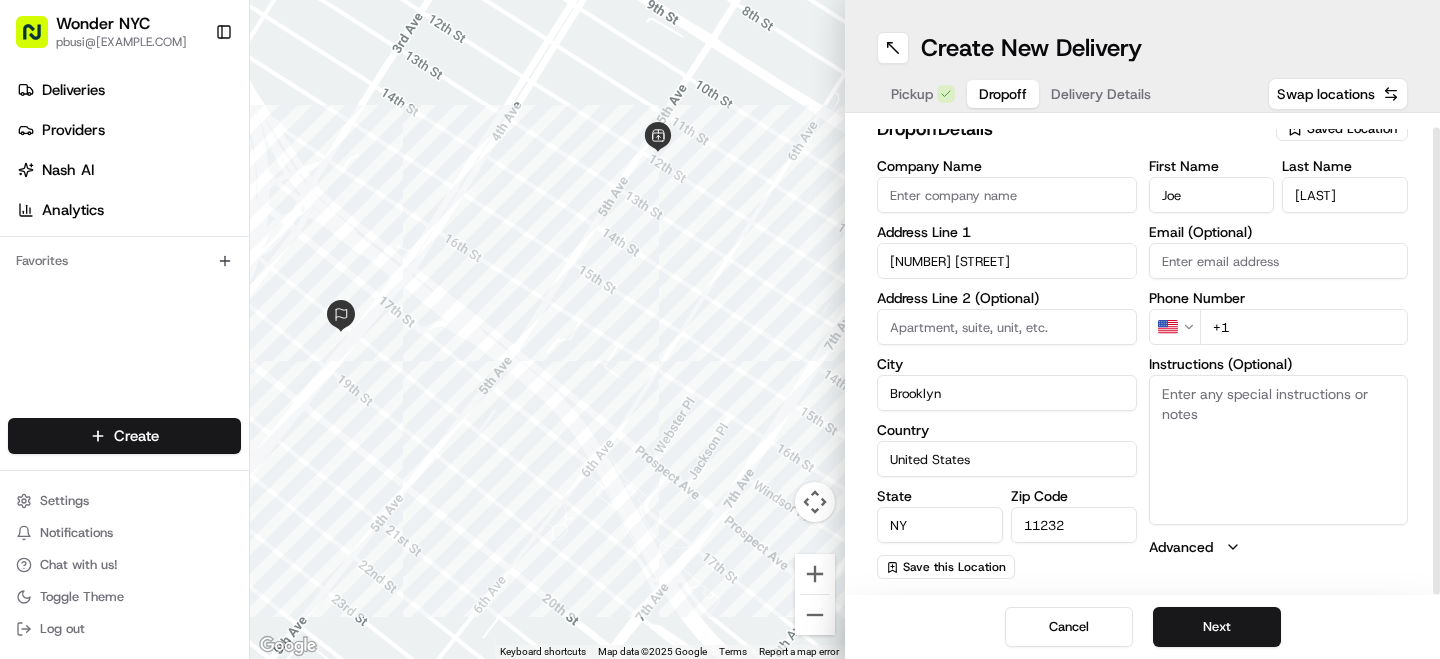click on "+1" at bounding box center [1304, 327] 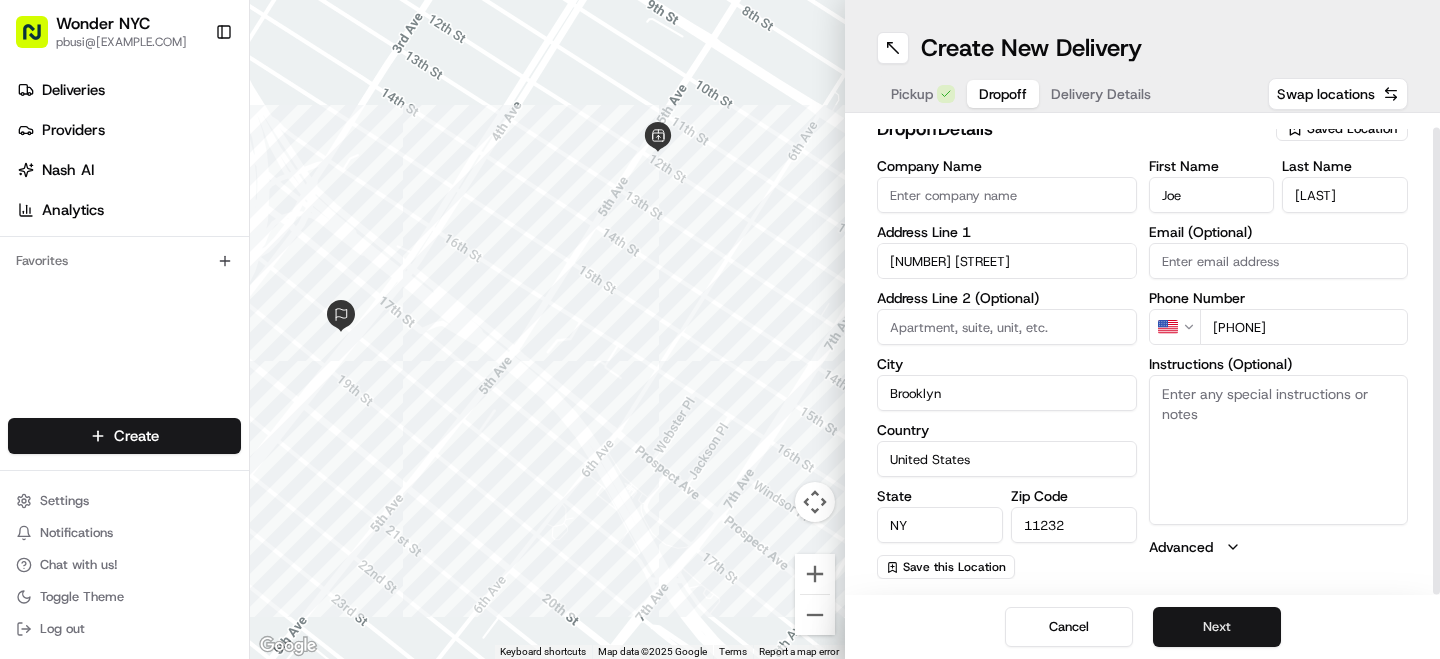type on "[PHONE]" 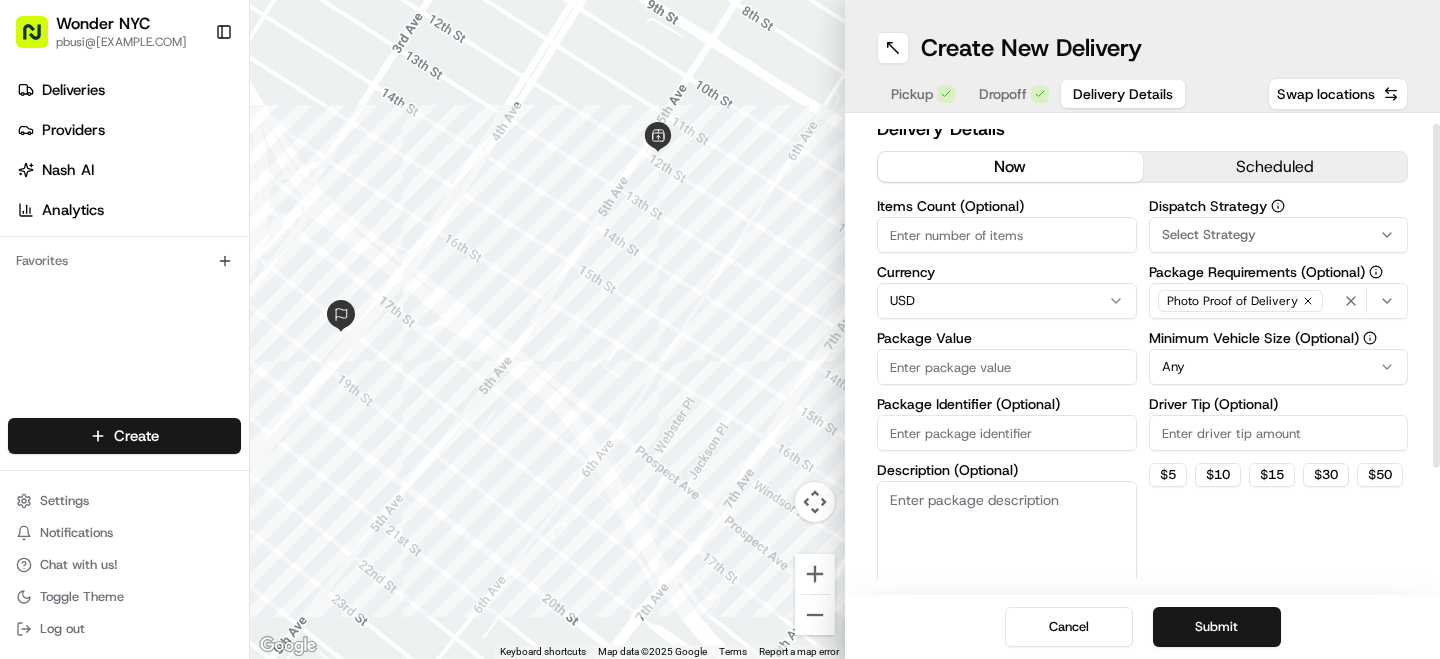 click on "Package Value" at bounding box center (1007, 367) 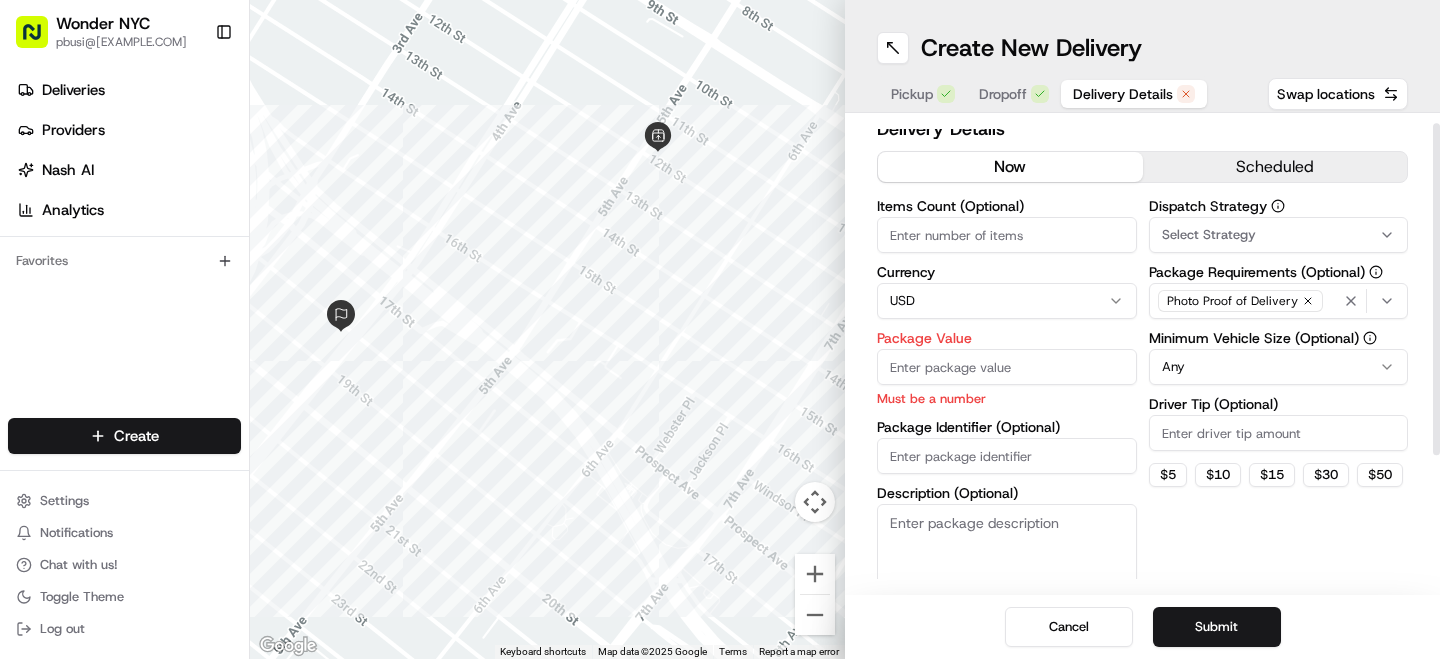 click on "Package Identifier (Optional)" at bounding box center [1007, 456] 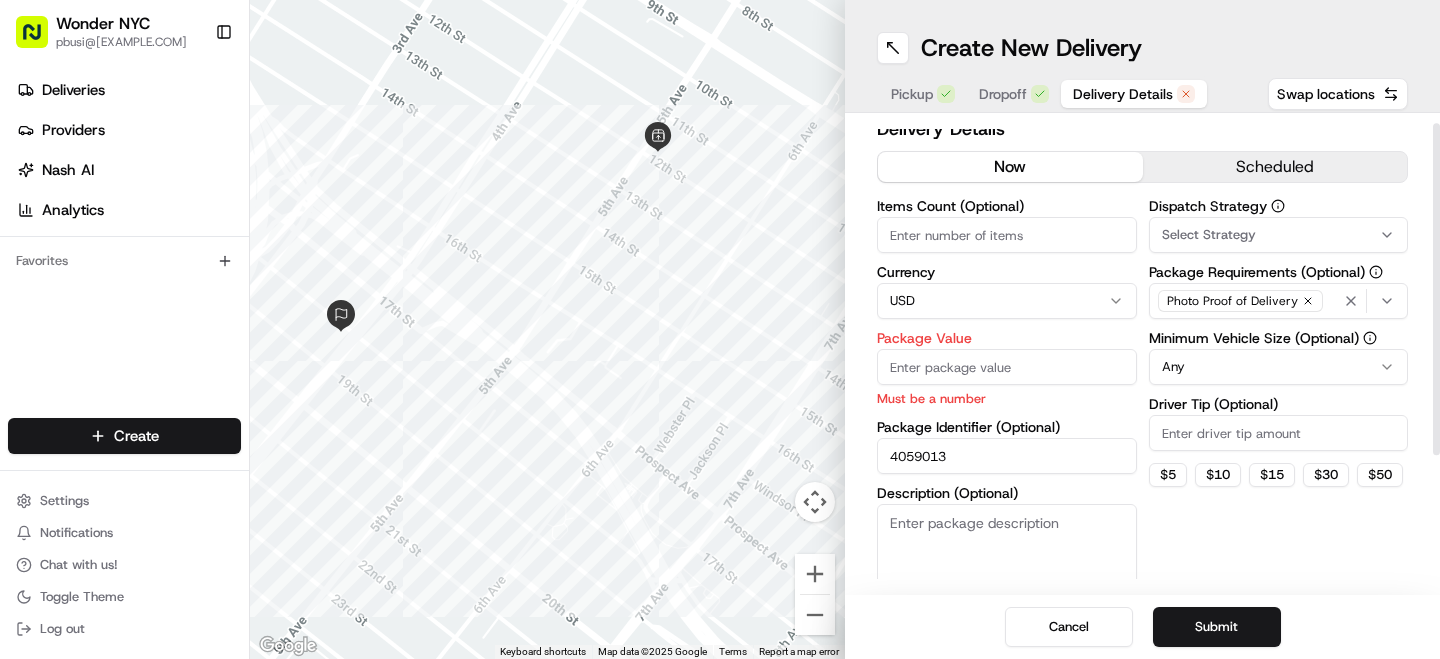 type on "4059013" 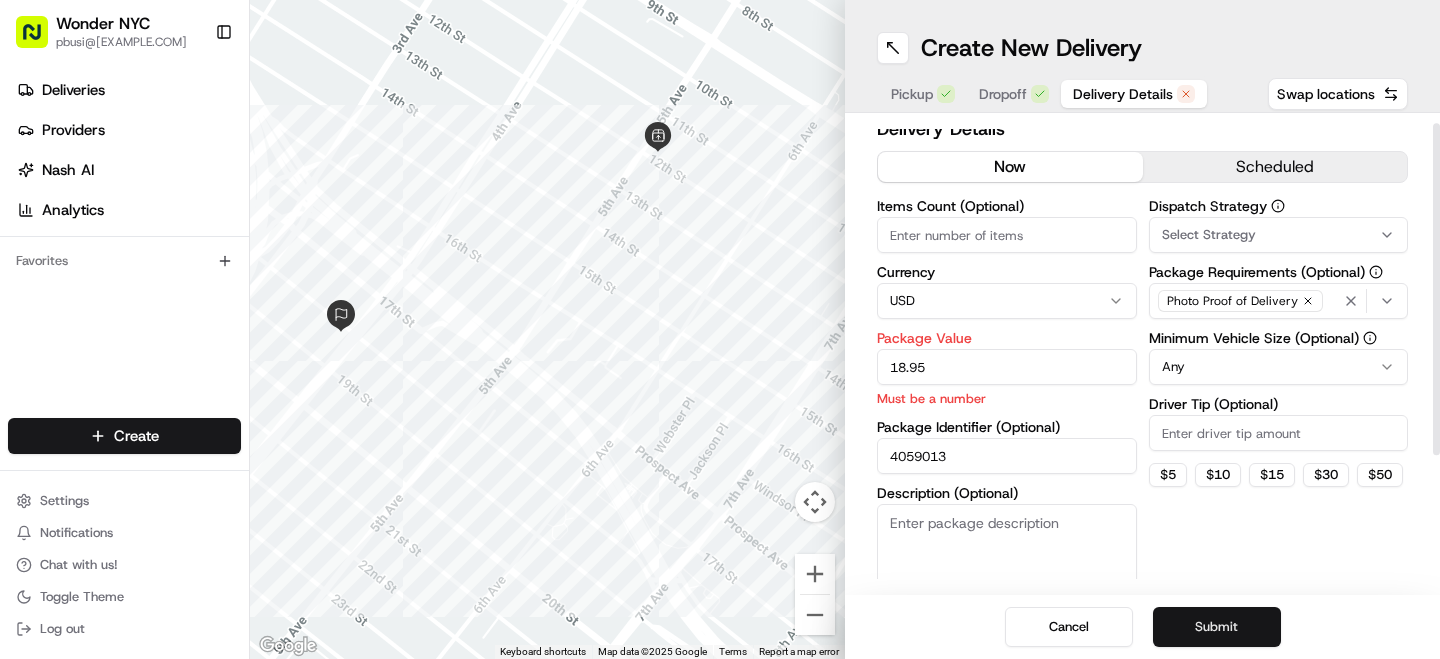 type on "18.95" 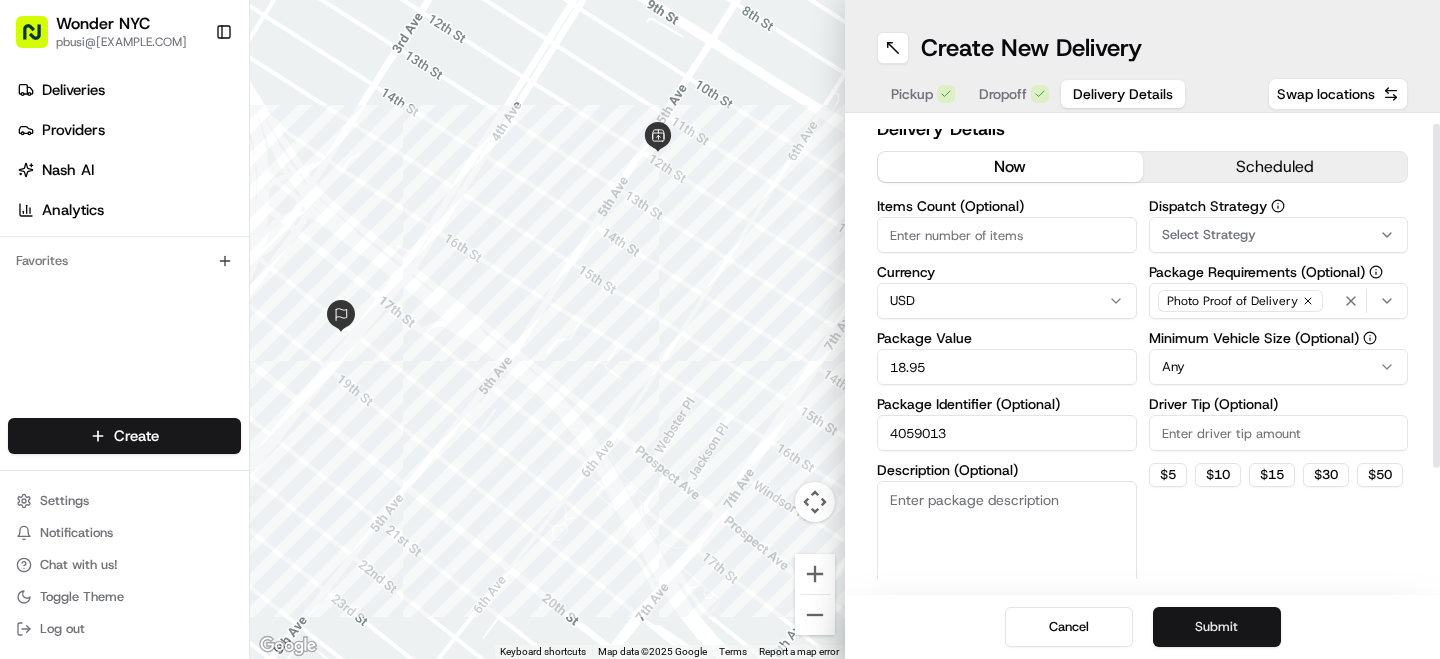 click on "Submit" at bounding box center (1217, 627) 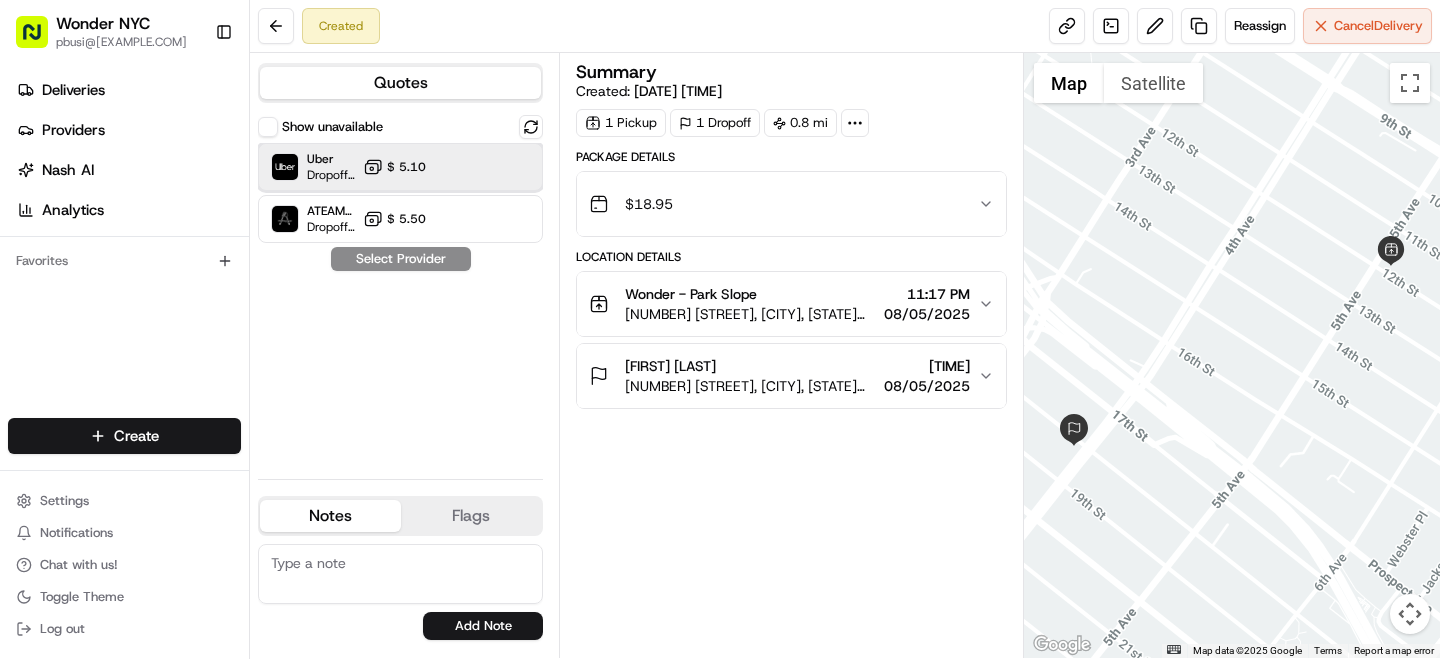 click at bounding box center (482, 167) 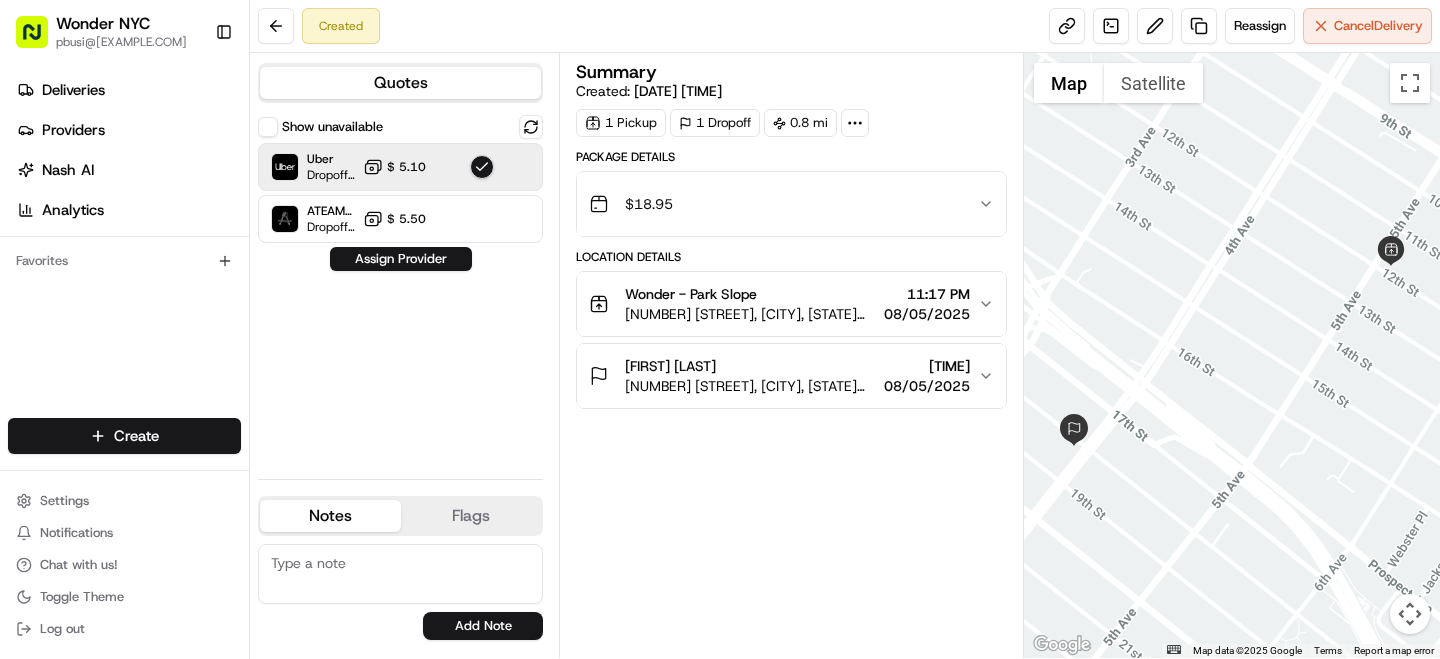 click on "Show unavailable Uber Dropoff ETA   [NUMBER] minutes $   [PRICE] ATEAM Delivery Dropoff ETA   - $   [PRICE] Assign Provider" at bounding box center [400, 289] 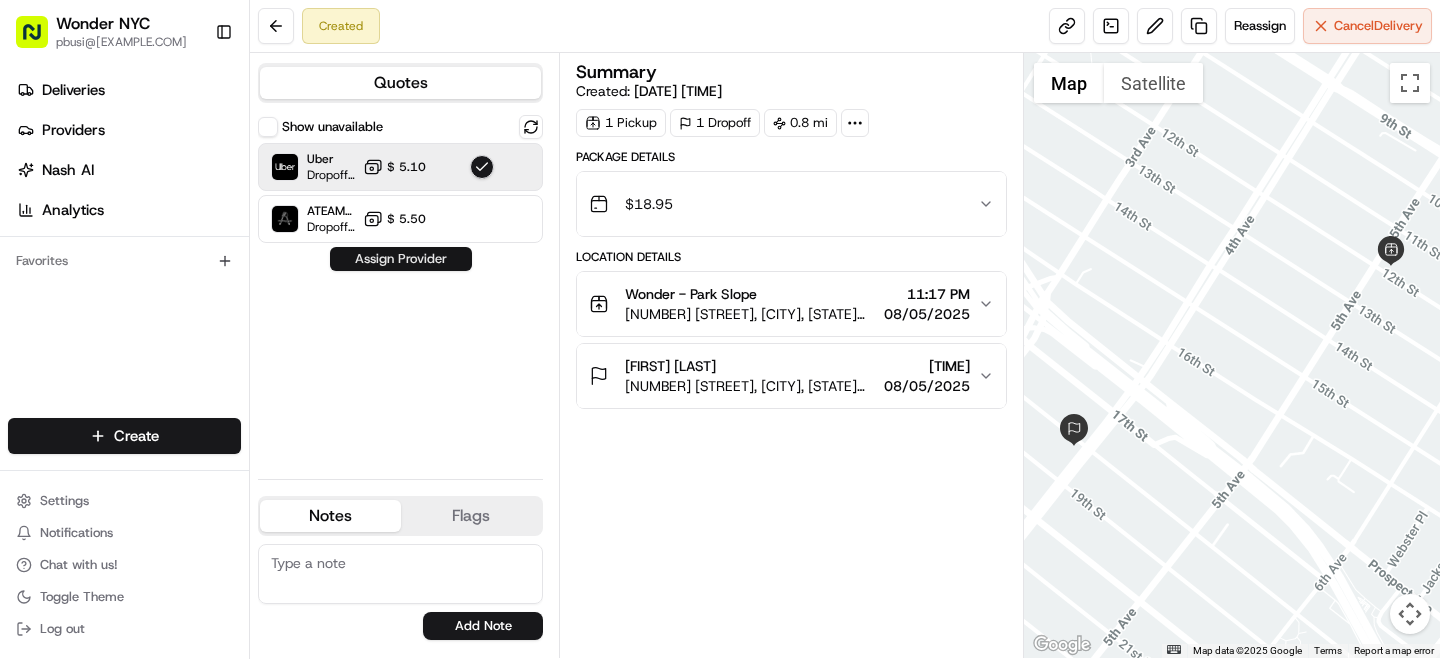 click on "Assign Provider" at bounding box center [401, 259] 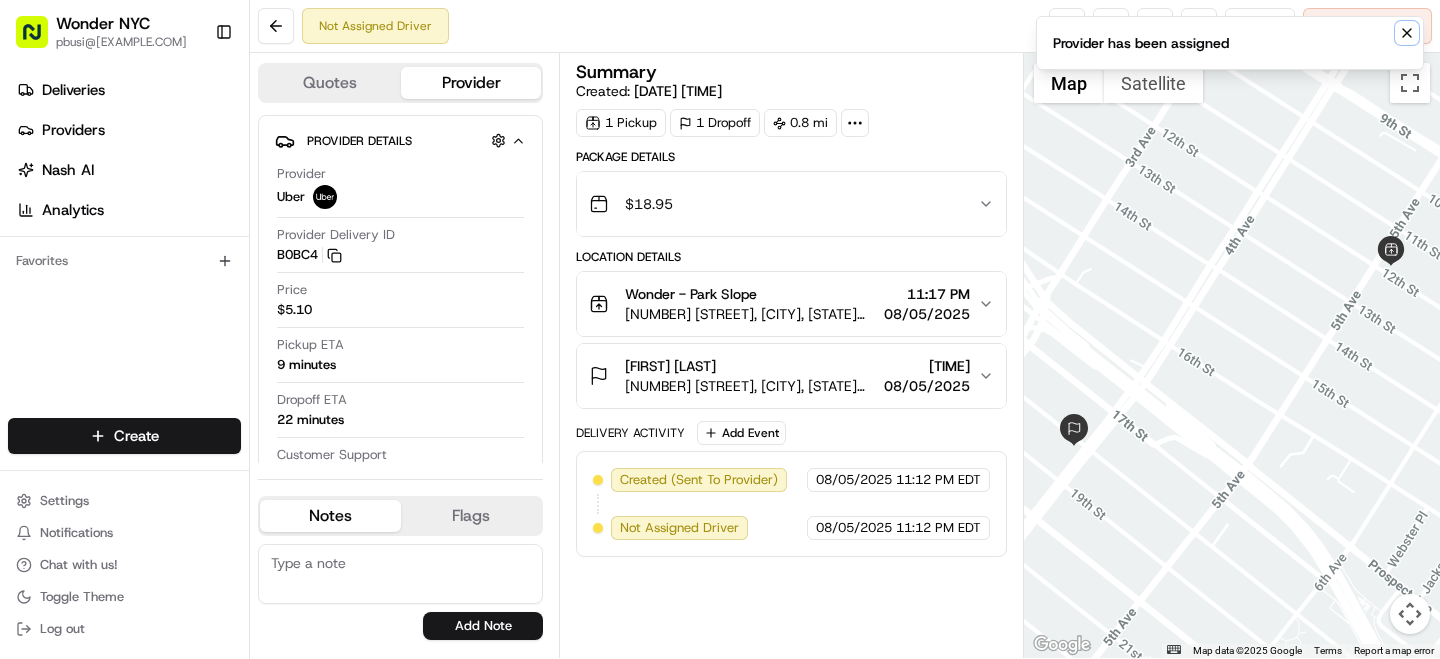 click 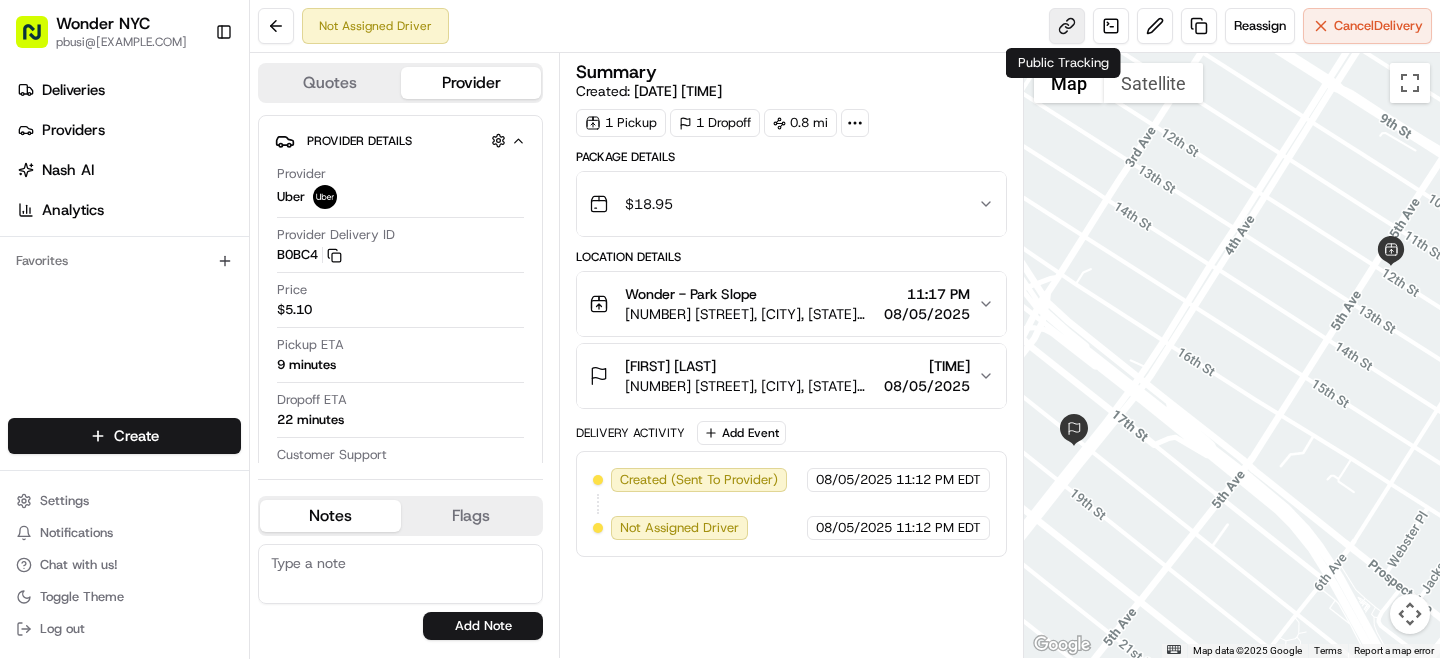 click at bounding box center (1067, 26) 